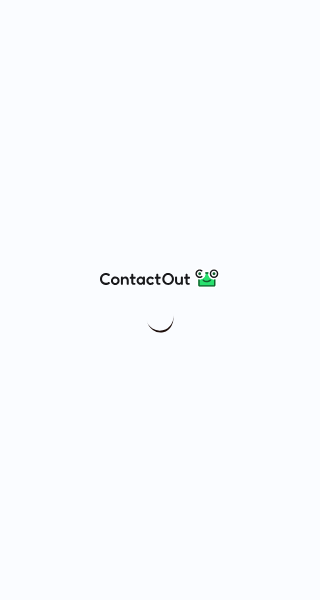 scroll, scrollTop: 0, scrollLeft: 0, axis: both 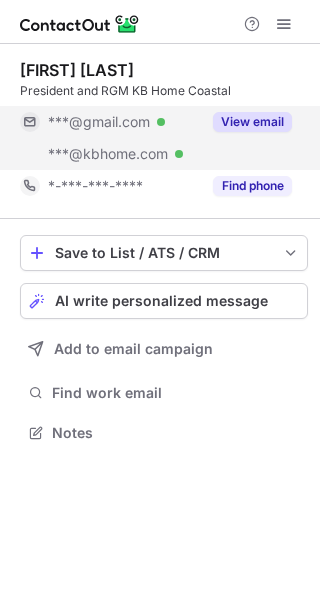 click on "View email" at bounding box center (252, 122) 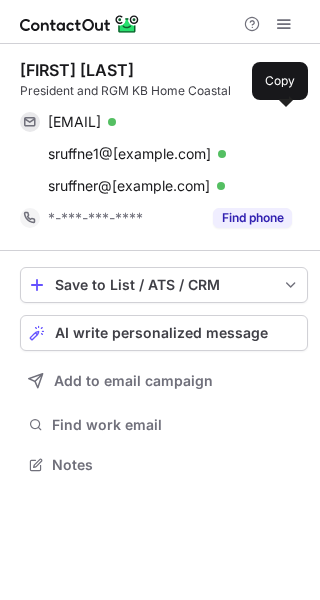 scroll, scrollTop: 10, scrollLeft: 10, axis: both 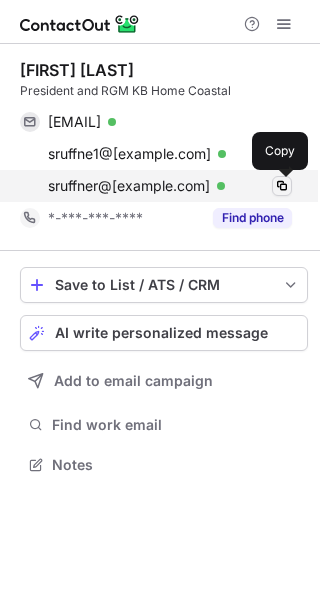 click at bounding box center [282, 186] 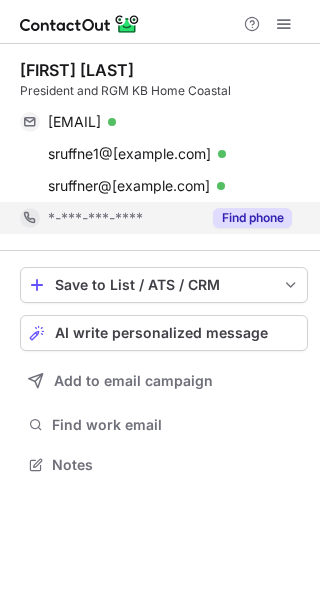 click on "Find phone" at bounding box center [252, 218] 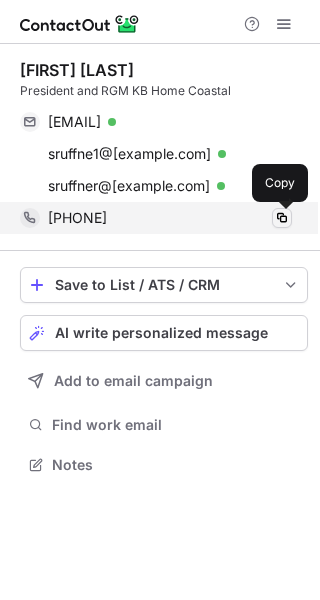 click at bounding box center (282, 218) 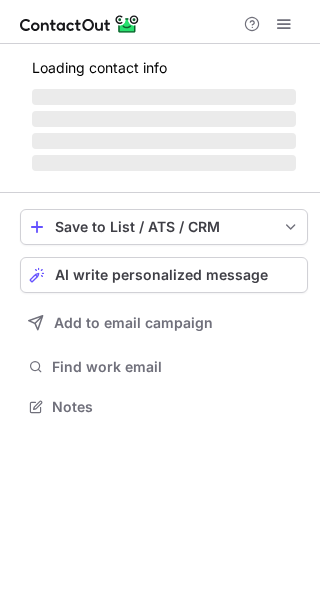 scroll, scrollTop: 0, scrollLeft: 0, axis: both 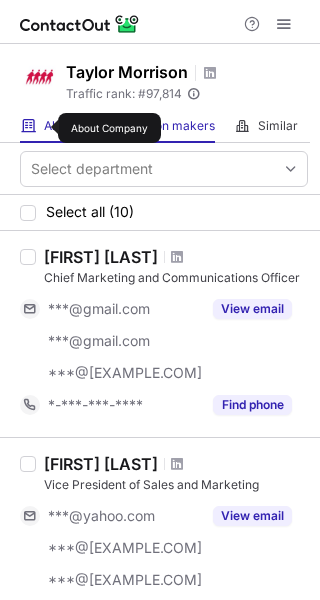 click on "About" at bounding box center [60, 126] 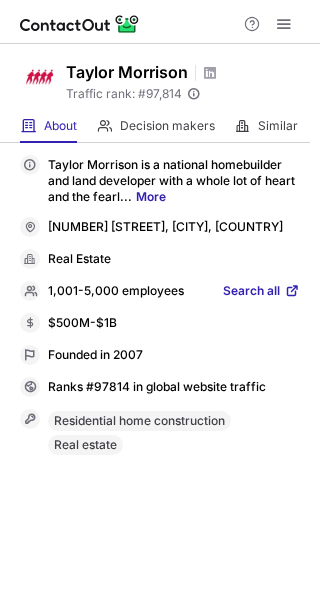 click on "Search all" at bounding box center (251, 292) 